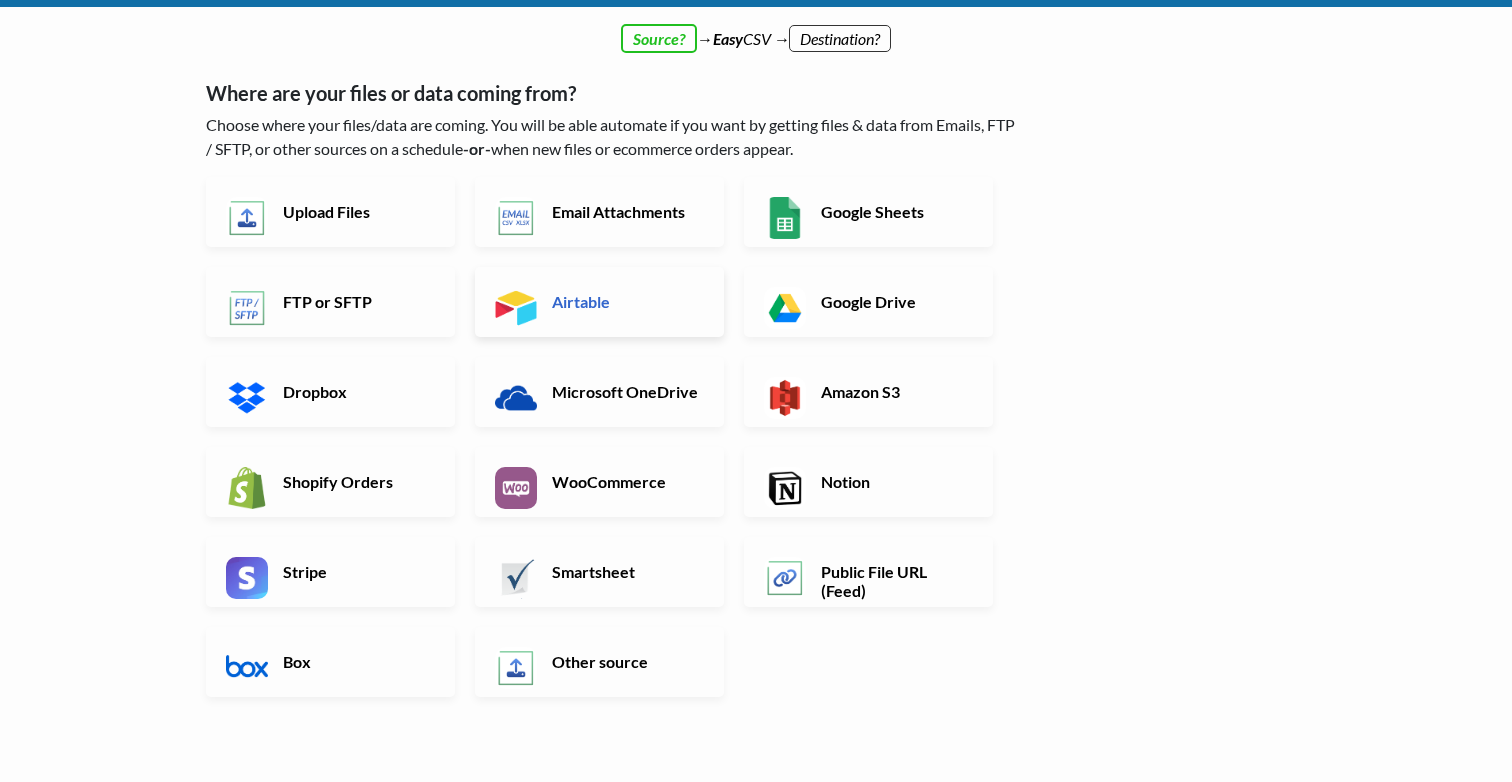 scroll, scrollTop: 51, scrollLeft: 0, axis: vertical 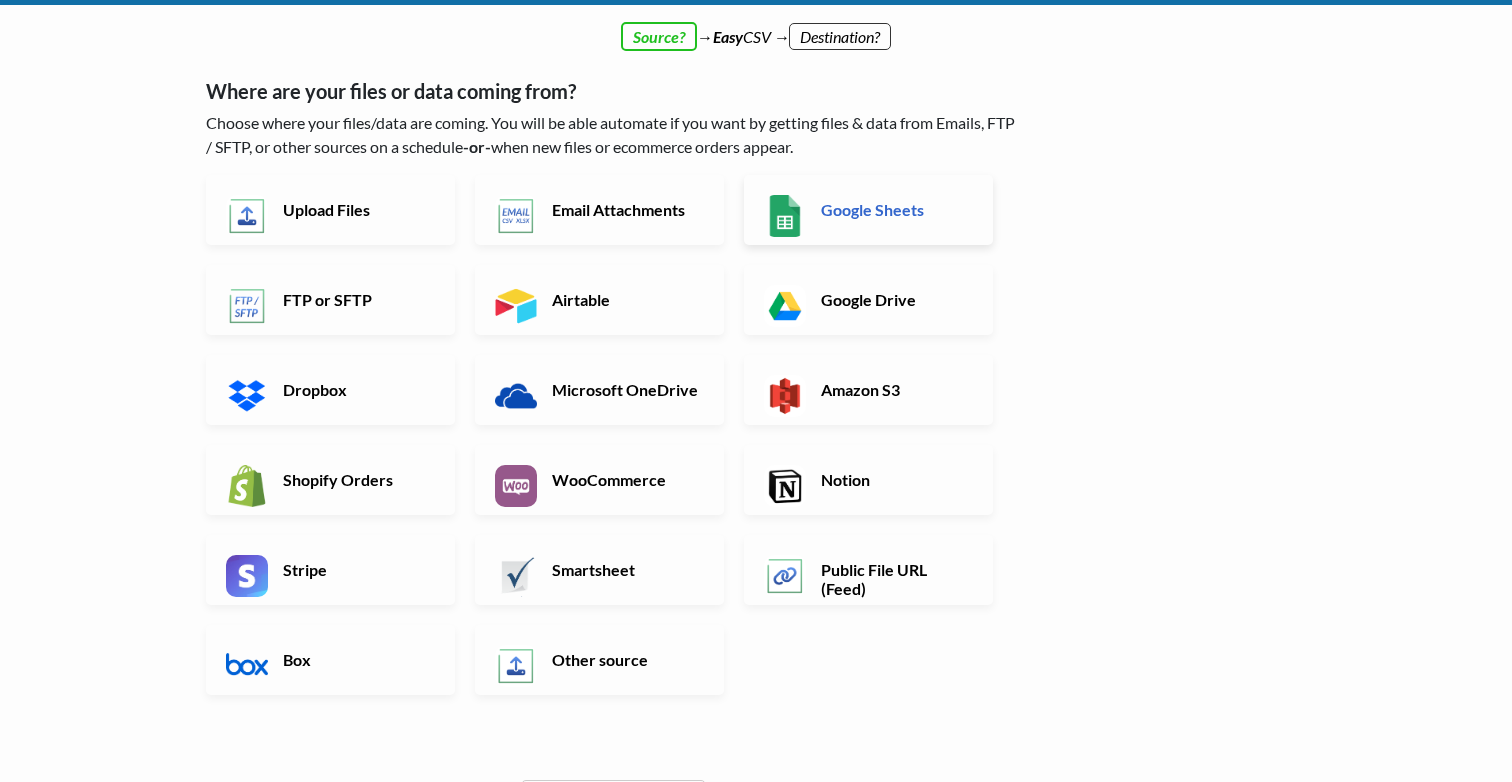 click on "Google Sheets" at bounding box center (868, 210) 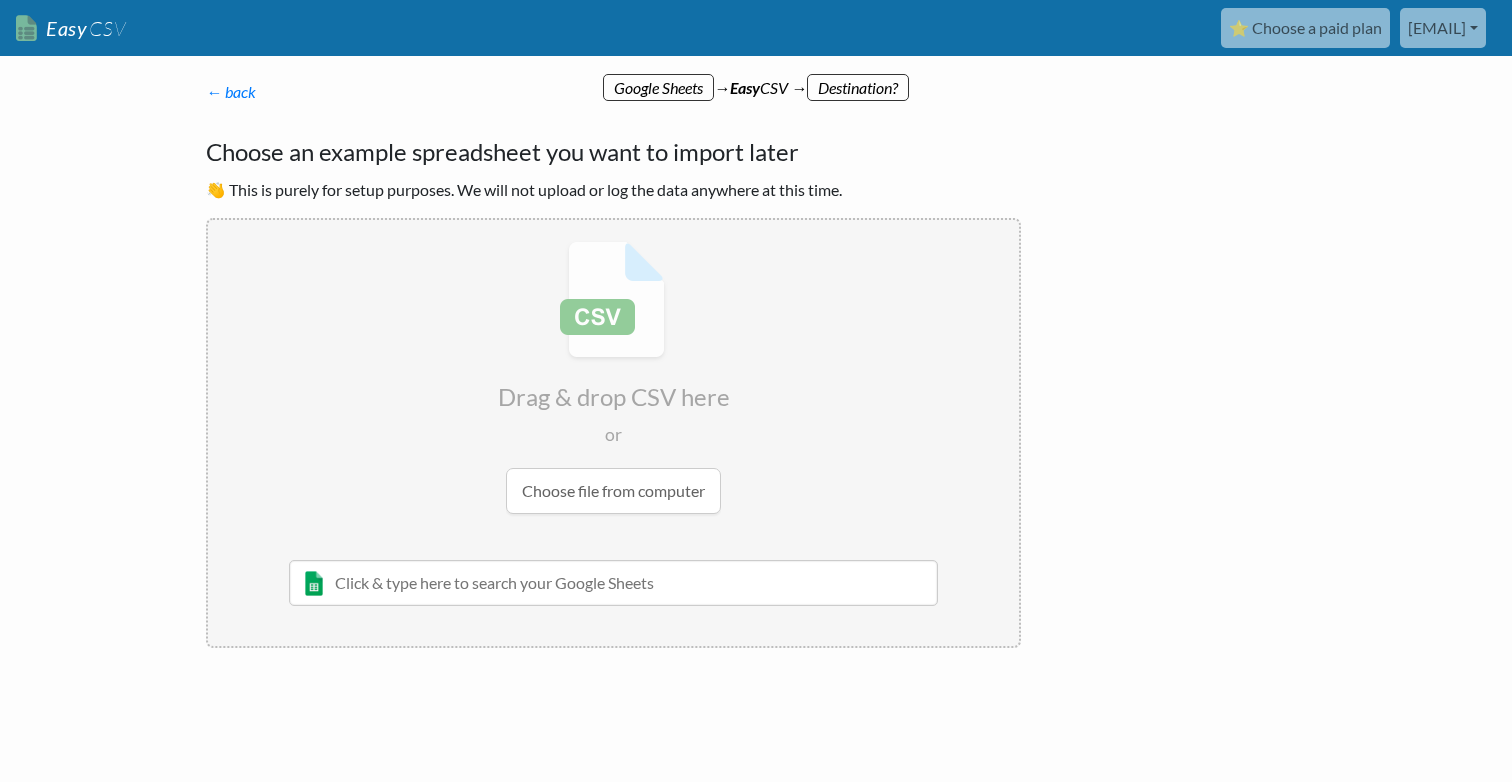 click at bounding box center [613, 583] 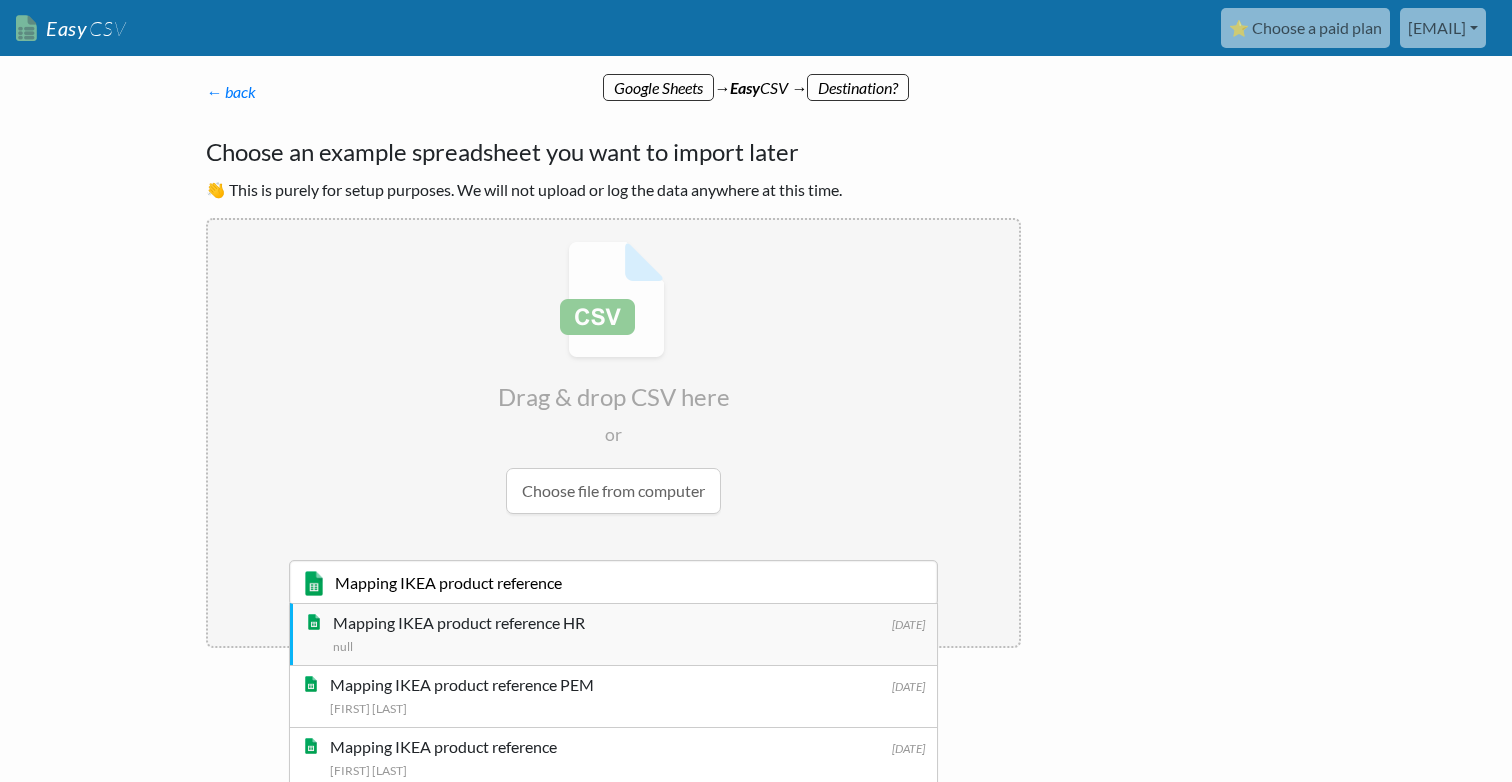type on "Mapping IKEA product reference" 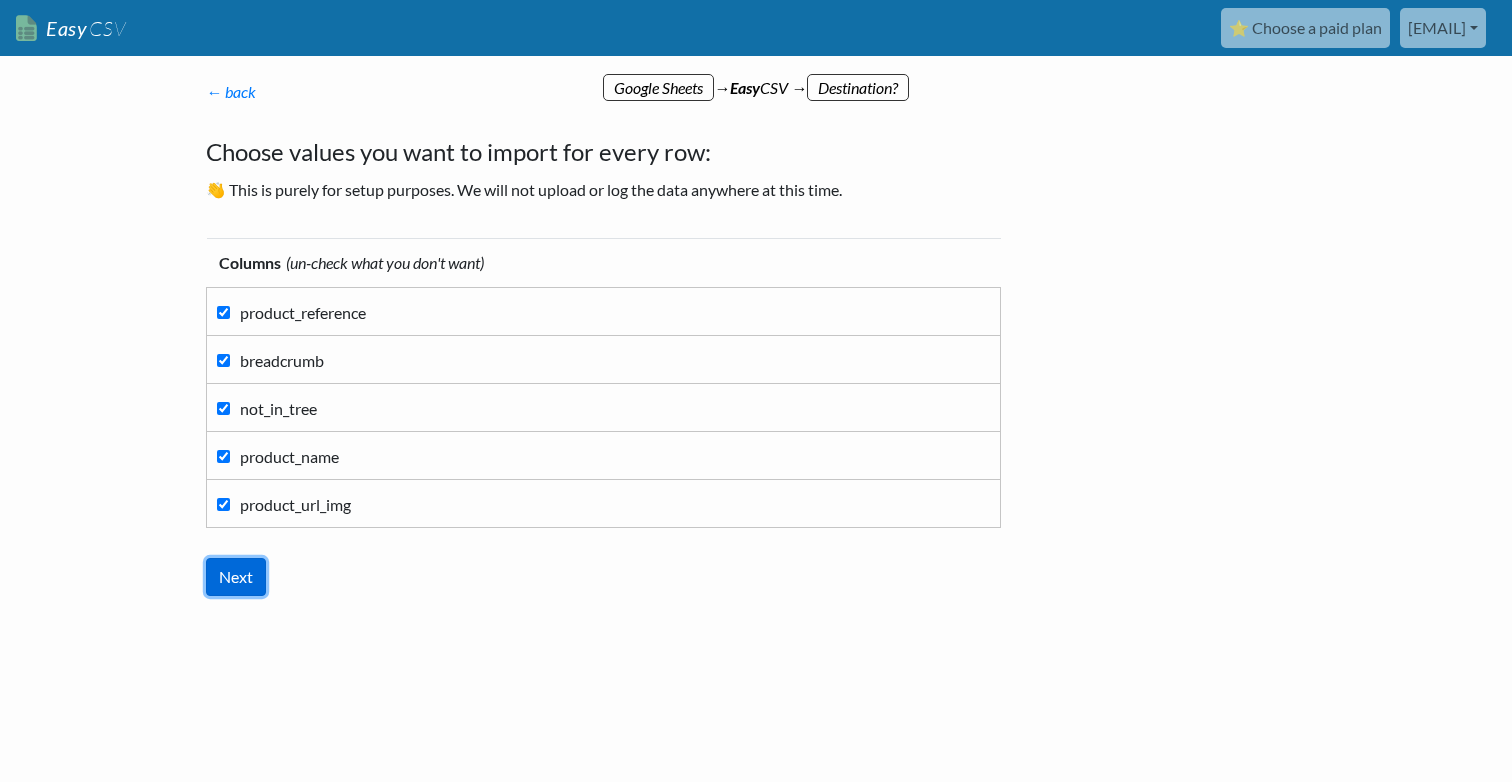 click on "Next" at bounding box center (236, 577) 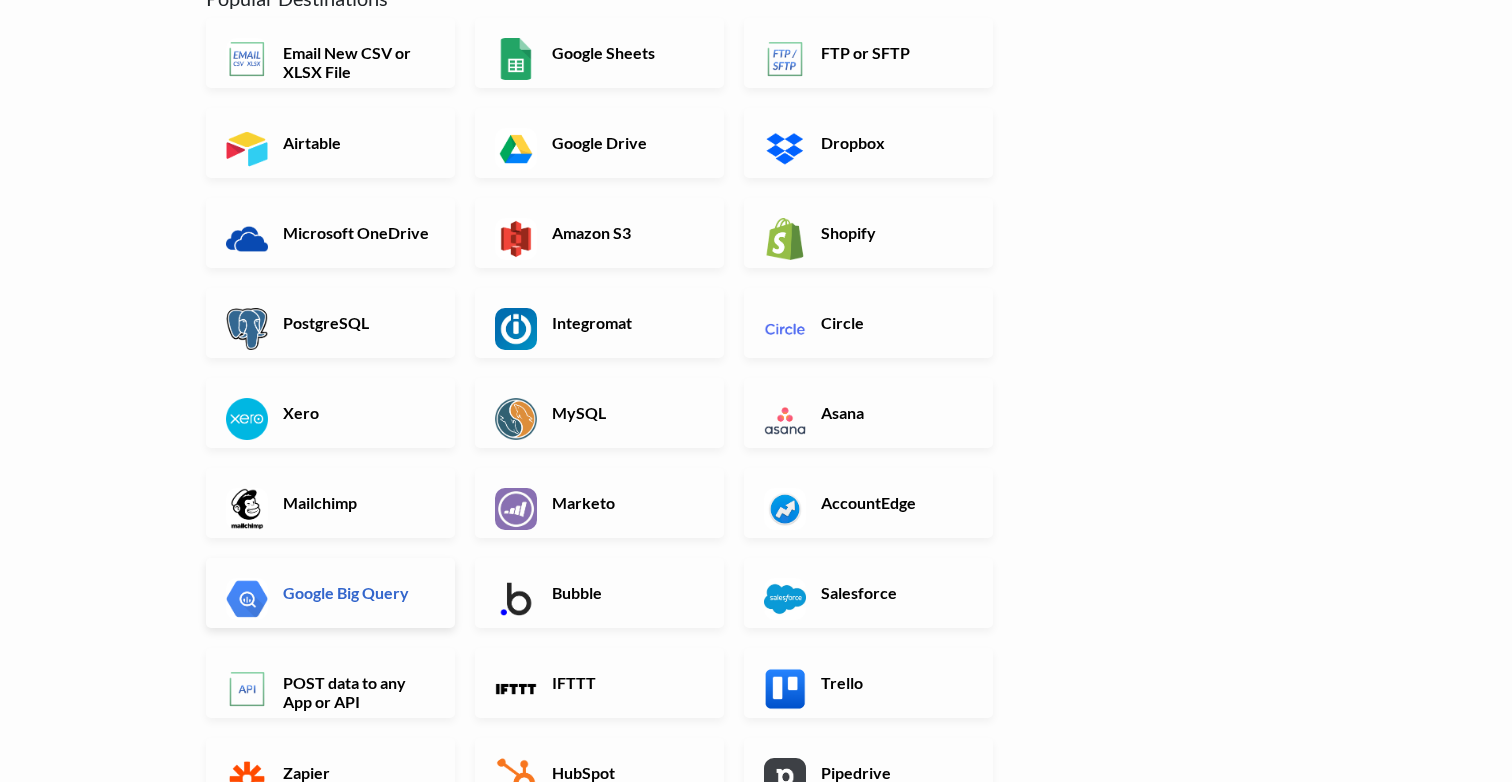 scroll, scrollTop: 250, scrollLeft: 0, axis: vertical 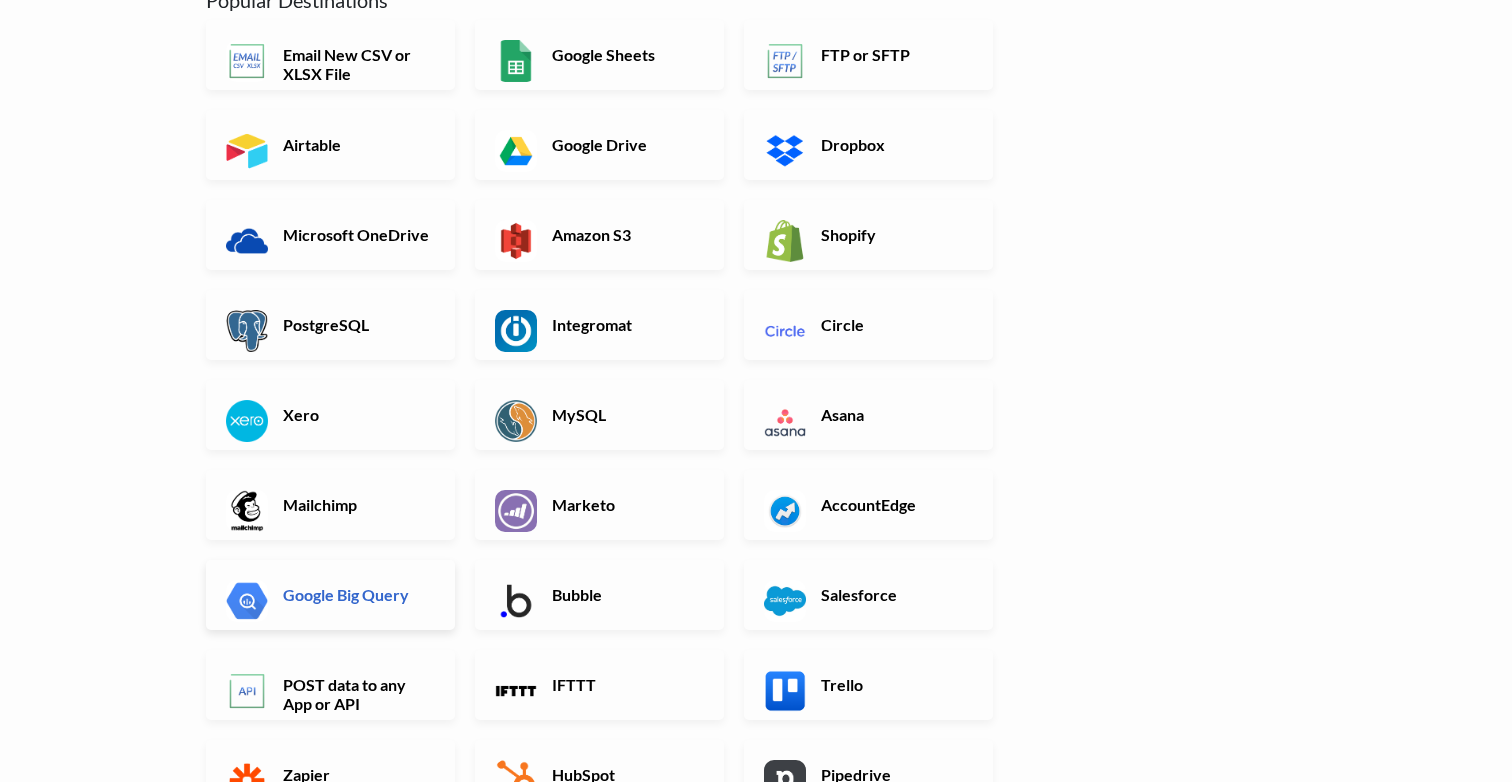 click on "Google Big Query" at bounding box center [356, 594] 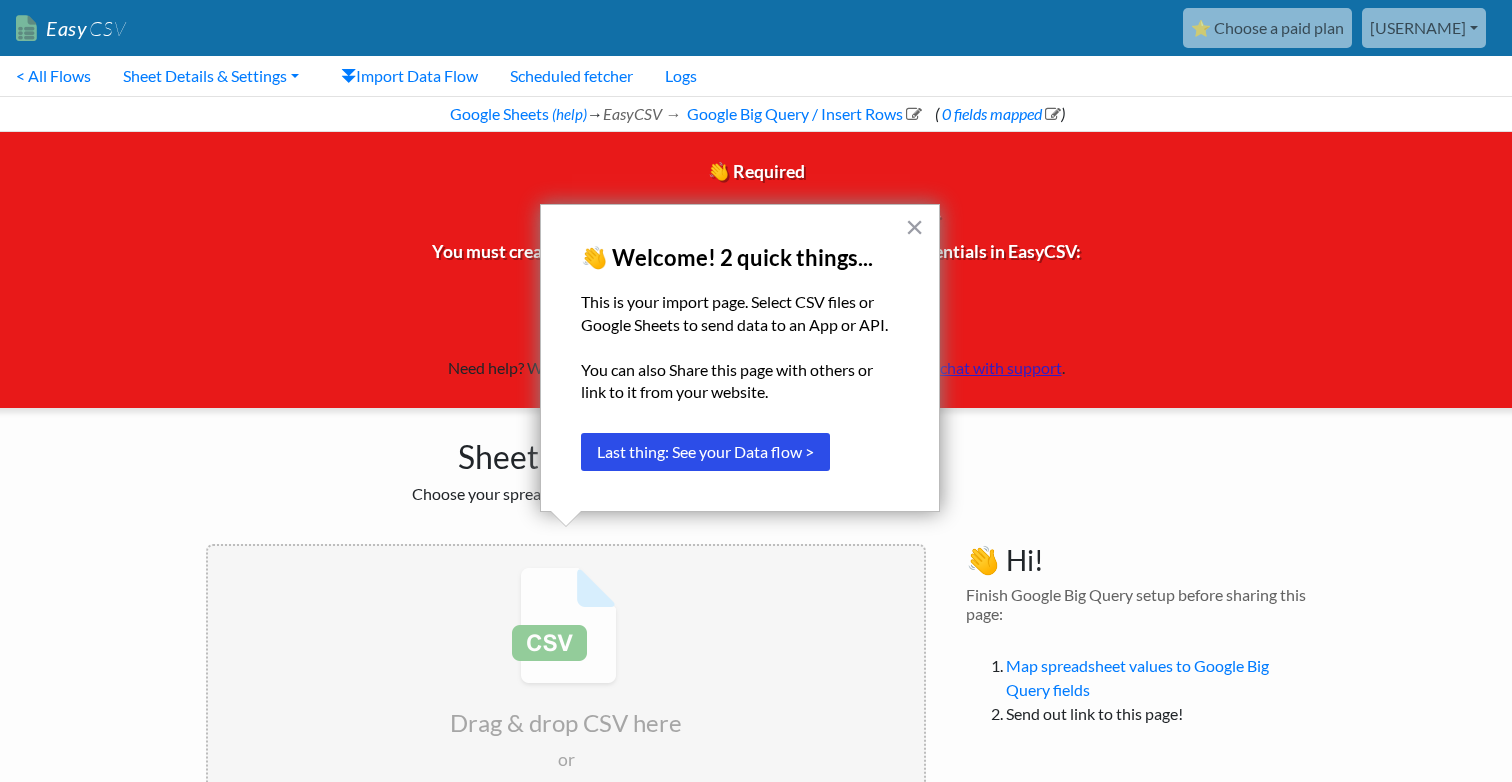 scroll, scrollTop: 204, scrollLeft: 0, axis: vertical 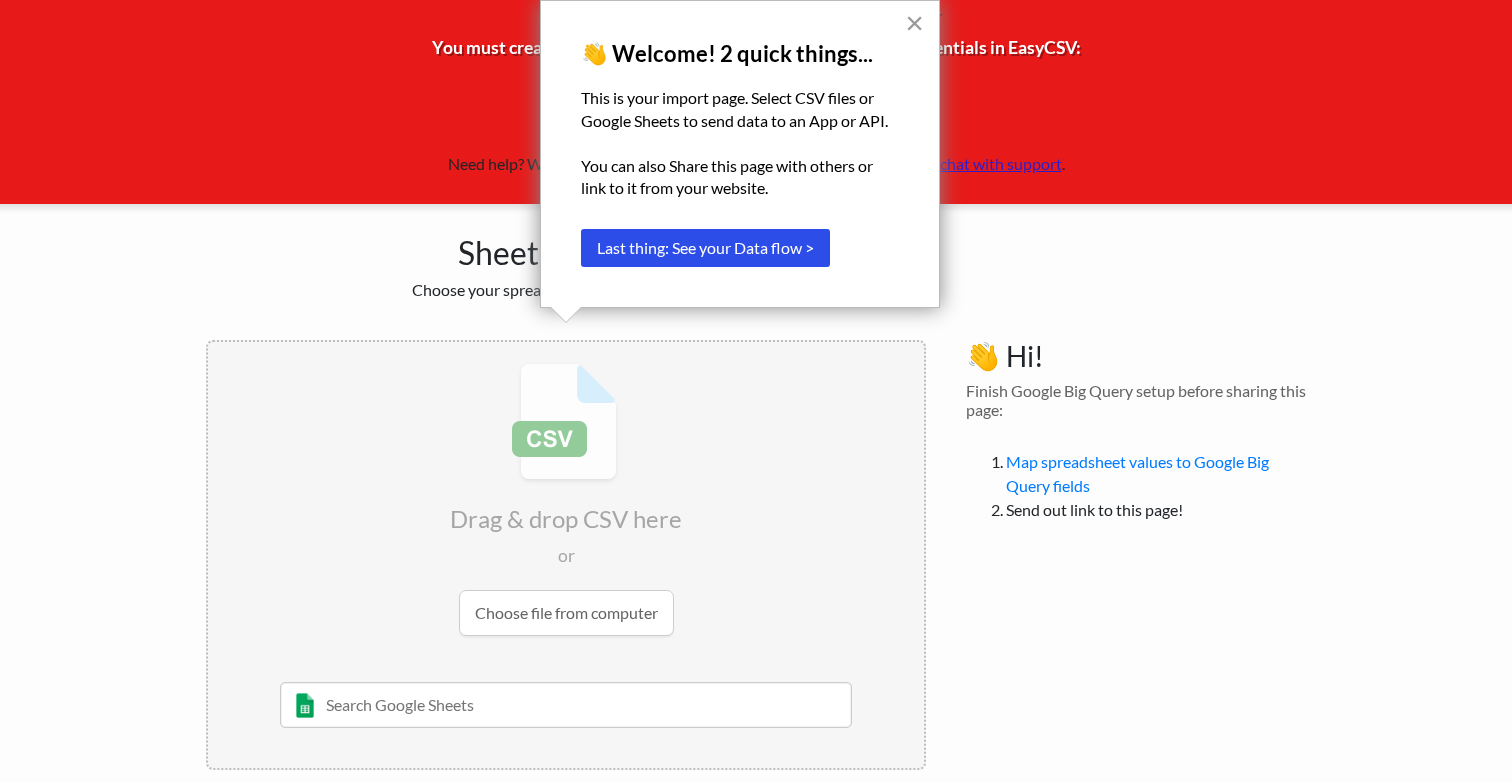 click on "×" at bounding box center [914, 23] 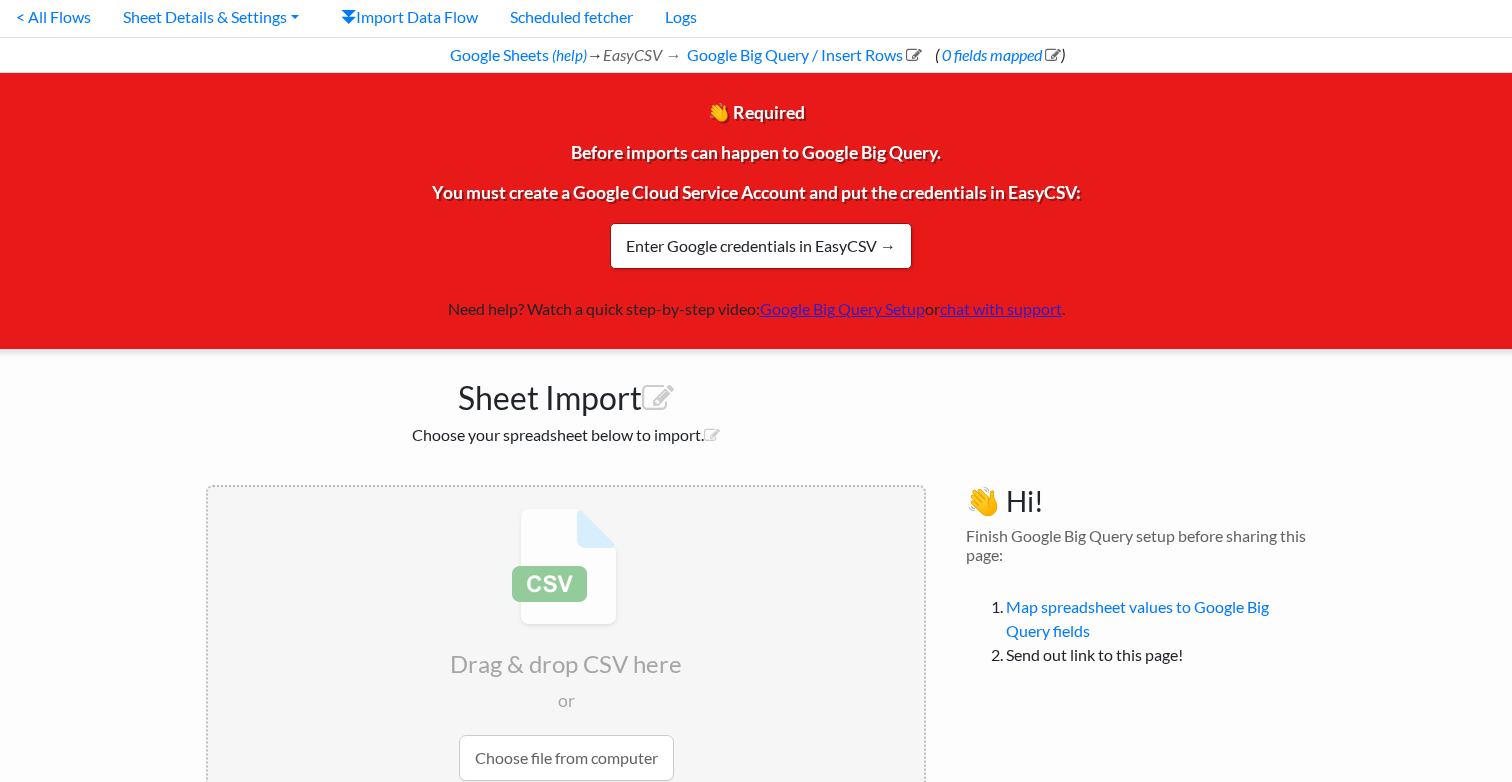 scroll, scrollTop: 0, scrollLeft: 0, axis: both 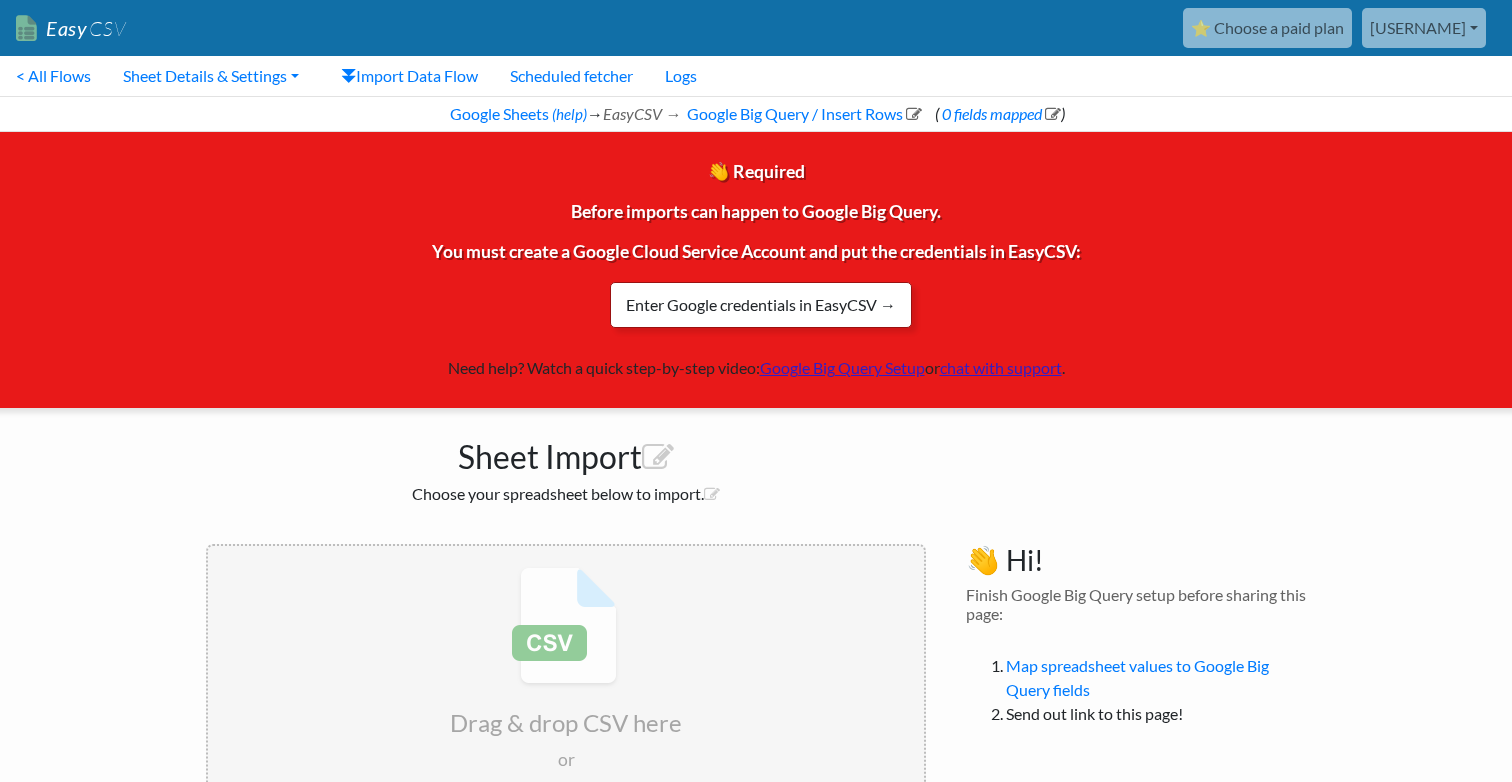 click on "Enter Google credentials in EasyCSV →" at bounding box center [761, 305] 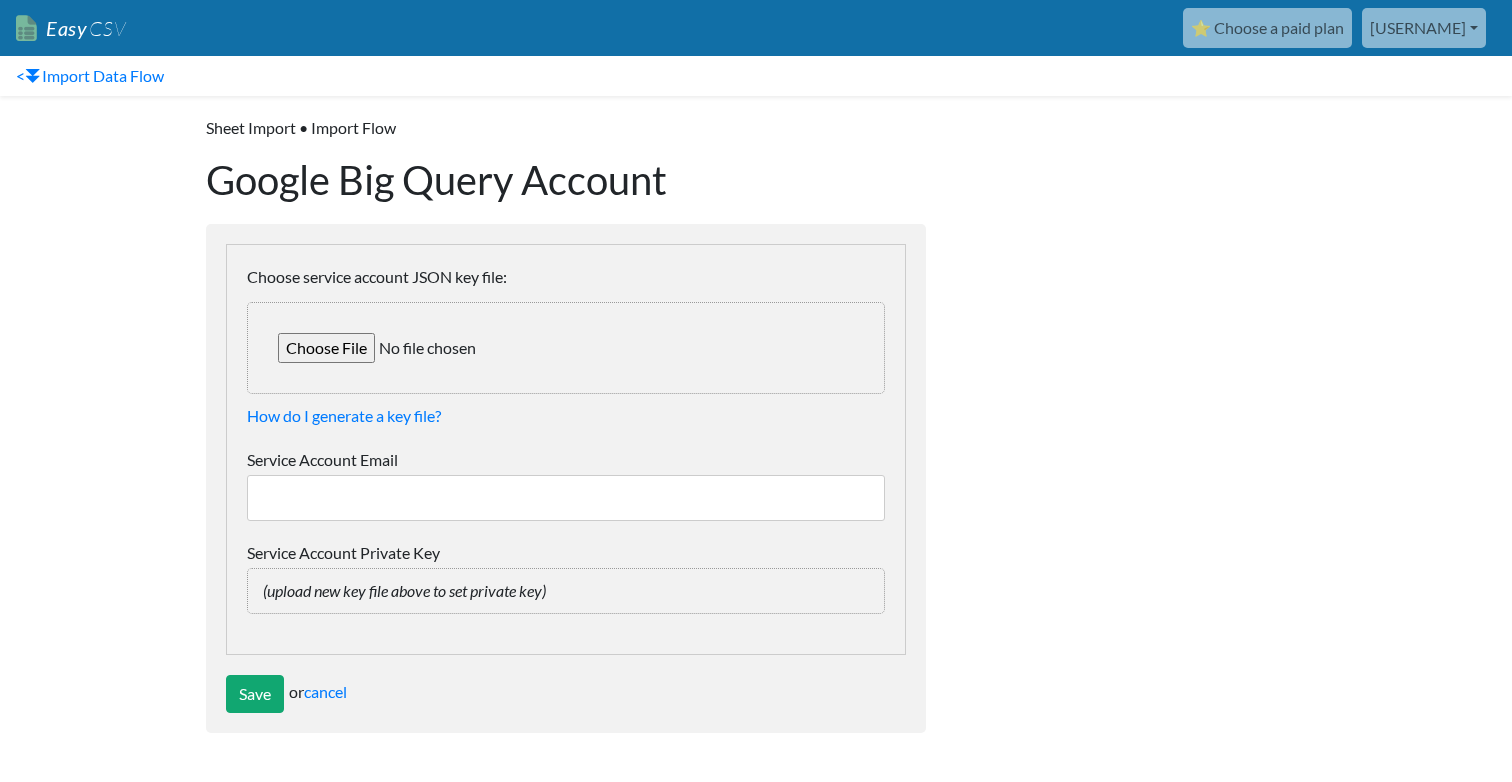 scroll, scrollTop: 0, scrollLeft: 0, axis: both 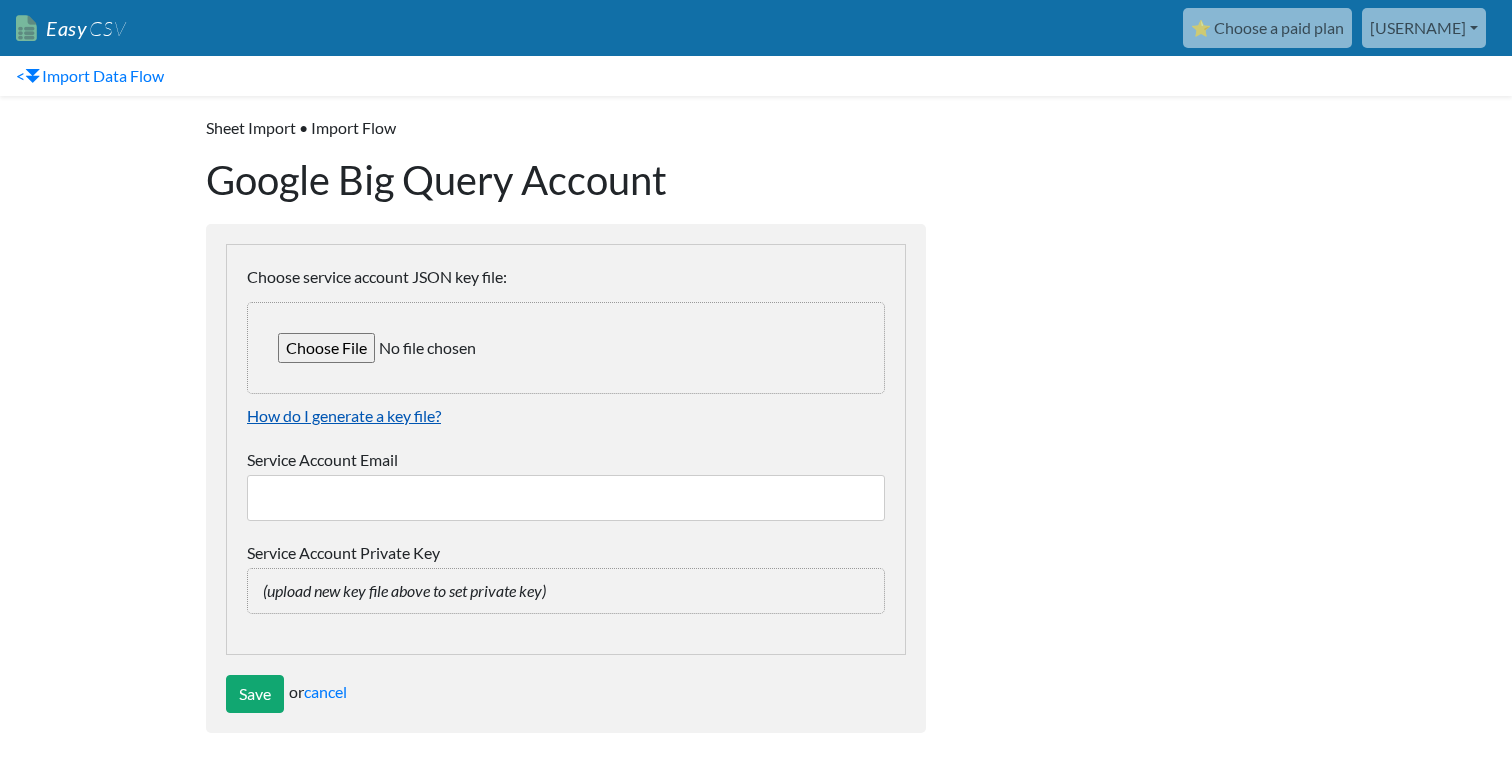 click on "How do I generate a key file?" at bounding box center [344, 415] 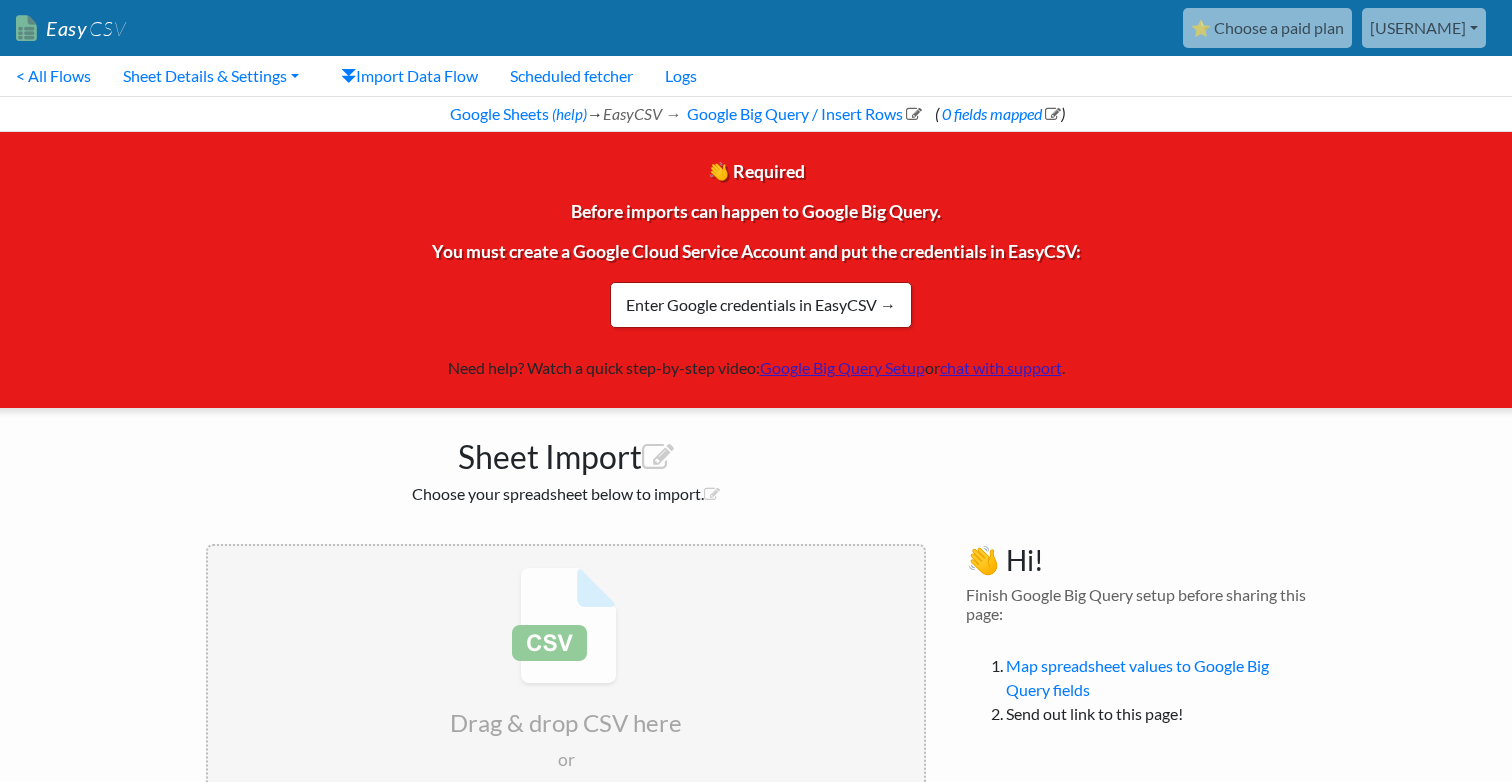 scroll, scrollTop: 0, scrollLeft: 0, axis: both 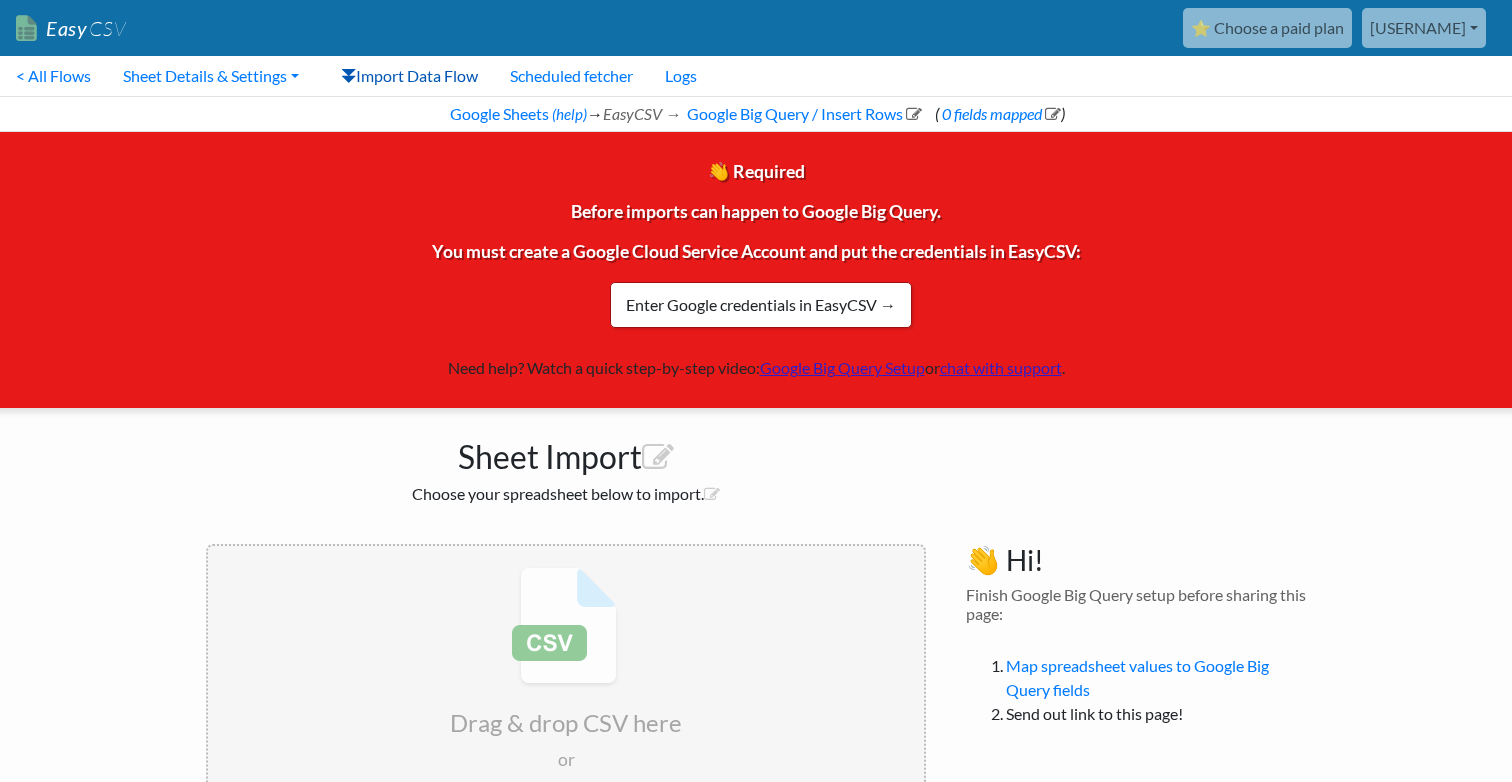 click on "Import Data Flow" at bounding box center (409, 76) 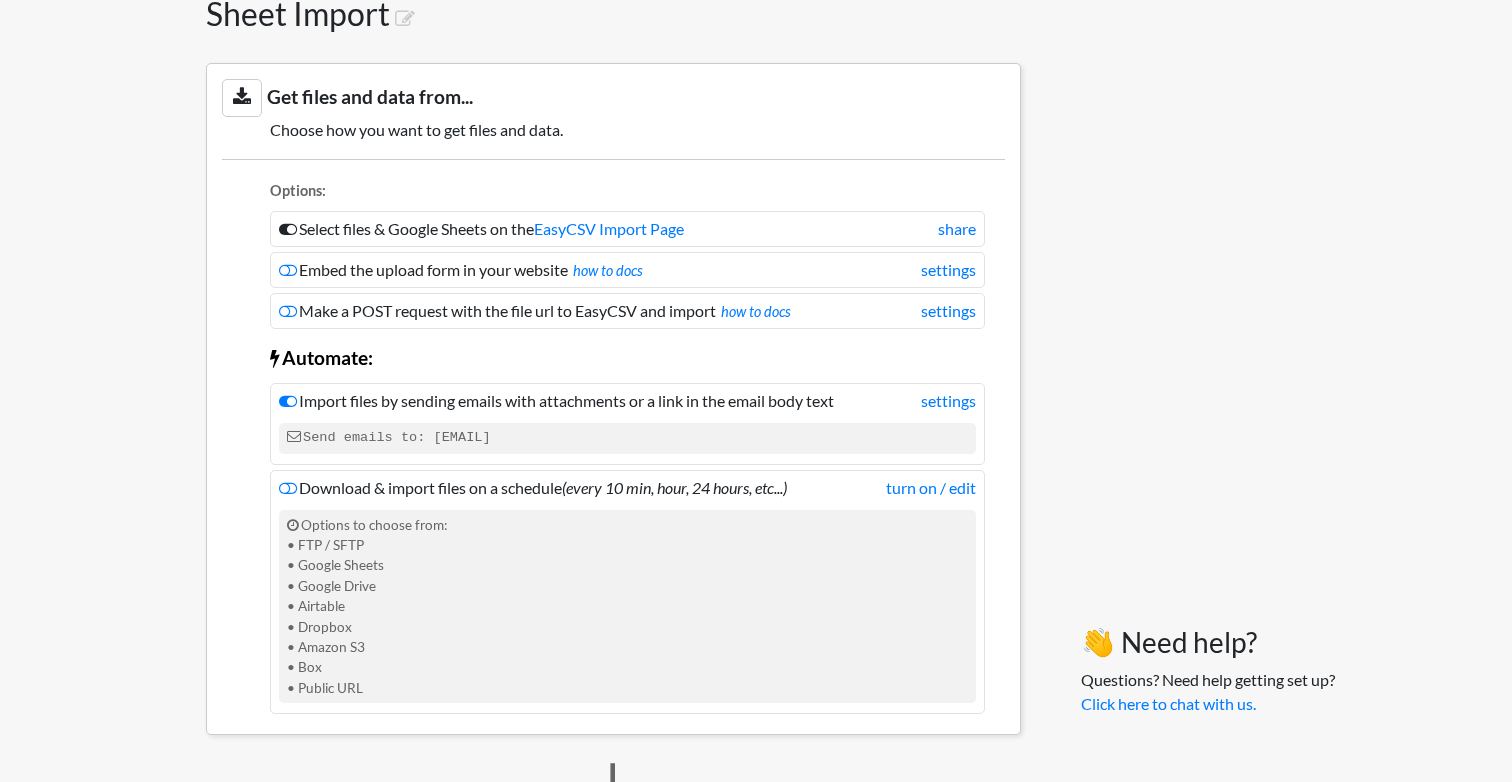 scroll, scrollTop: 422, scrollLeft: 0, axis: vertical 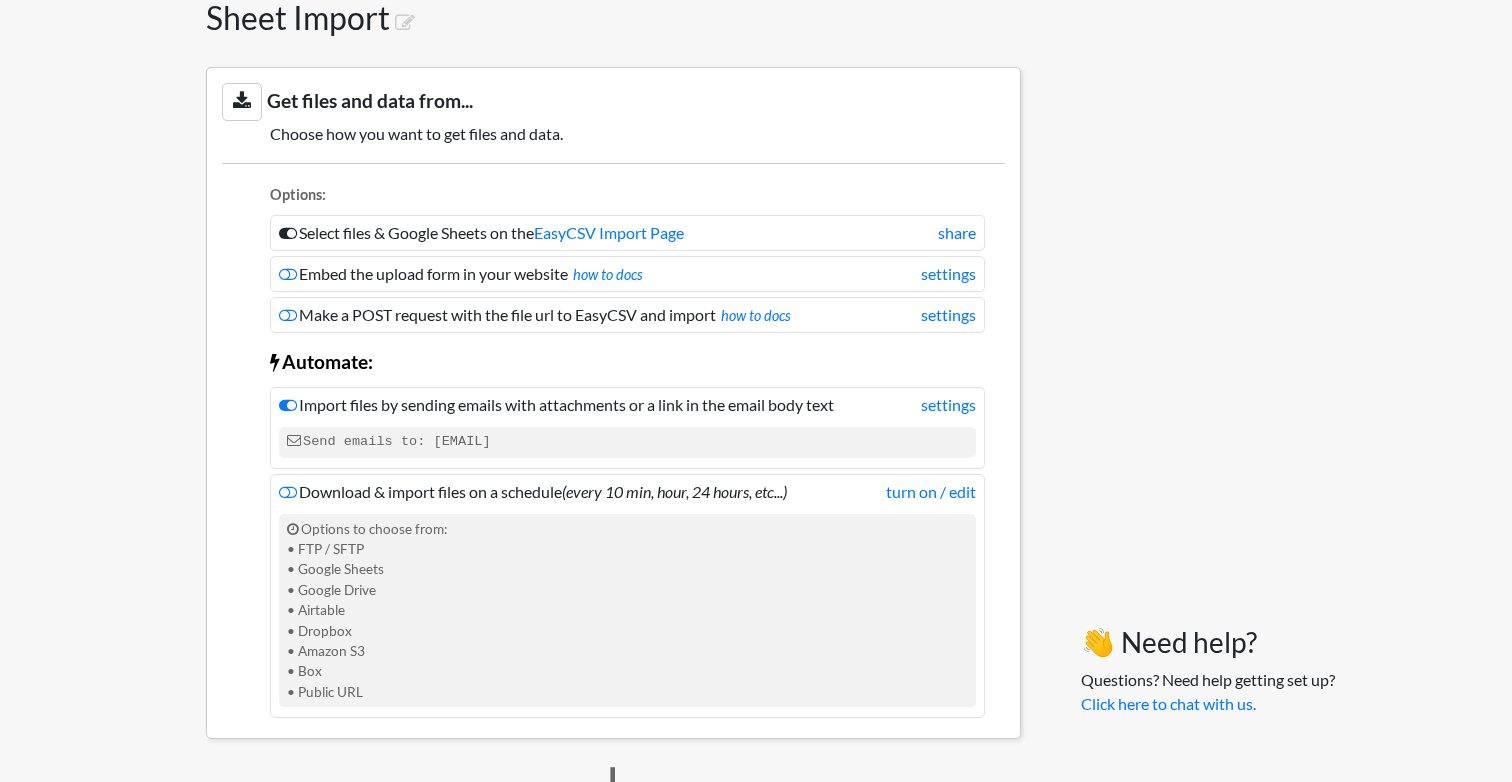 click at bounding box center [288, 233] 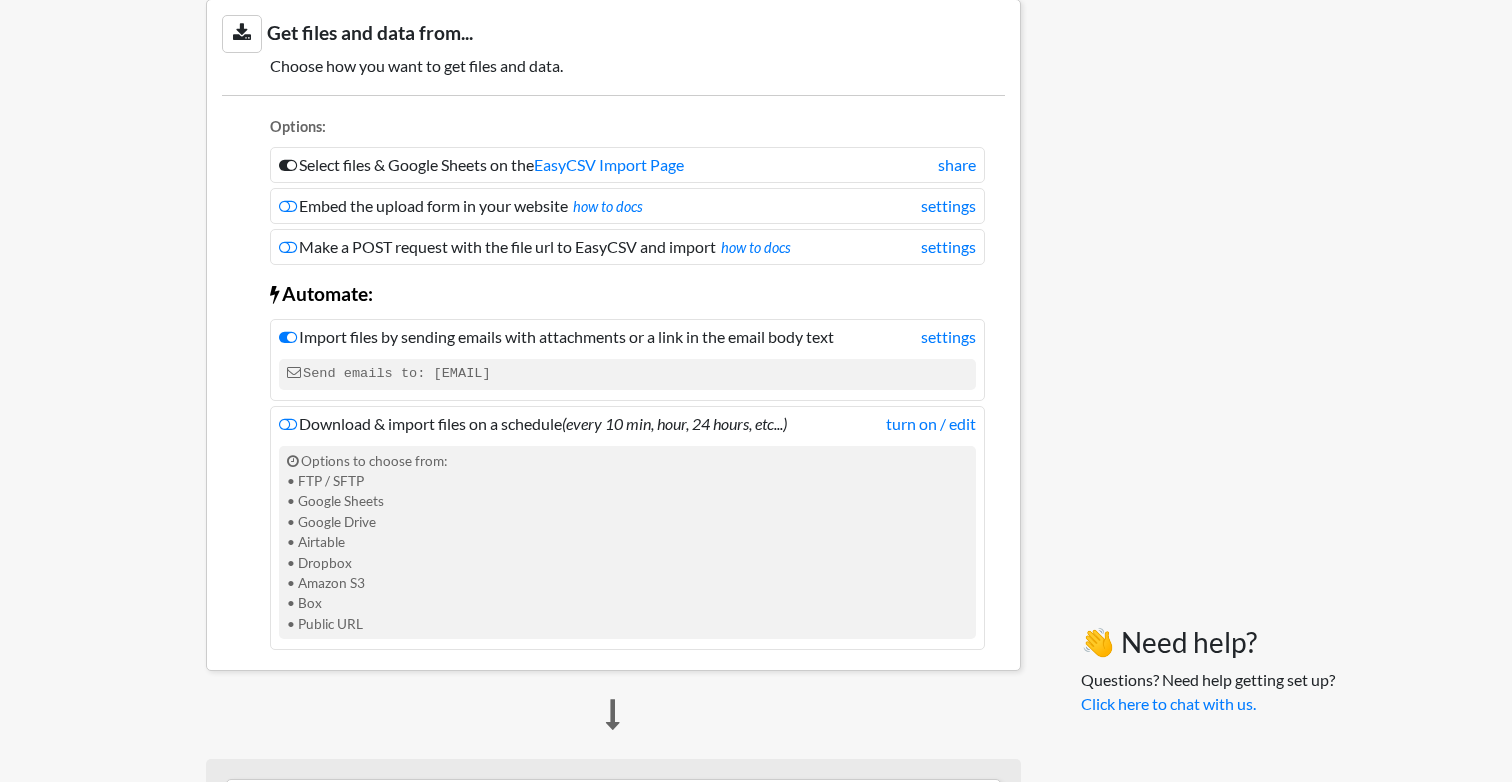 scroll, scrollTop: 505, scrollLeft: 0, axis: vertical 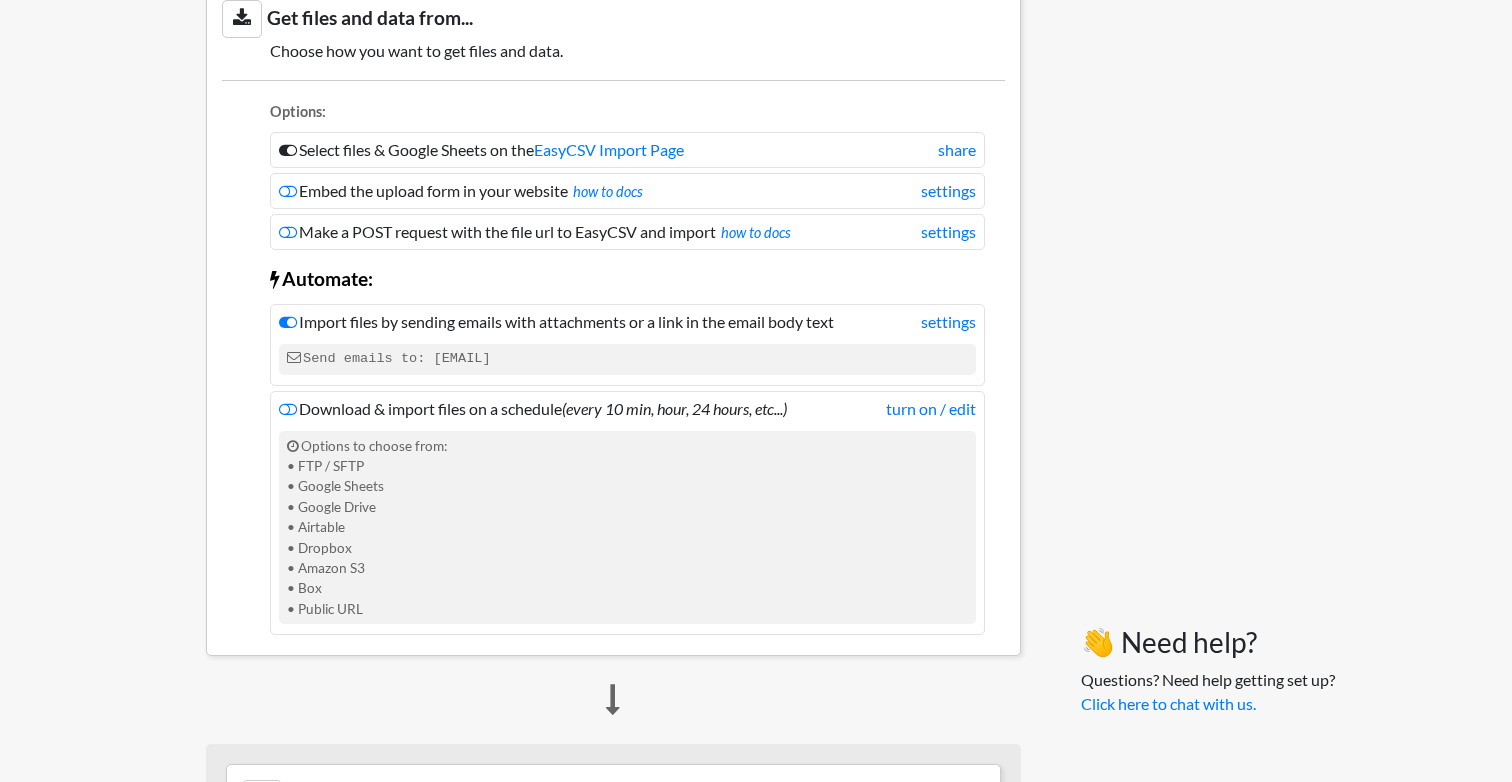click on "Embed the upload form in your website  how to docs   settings" at bounding box center [627, 191] 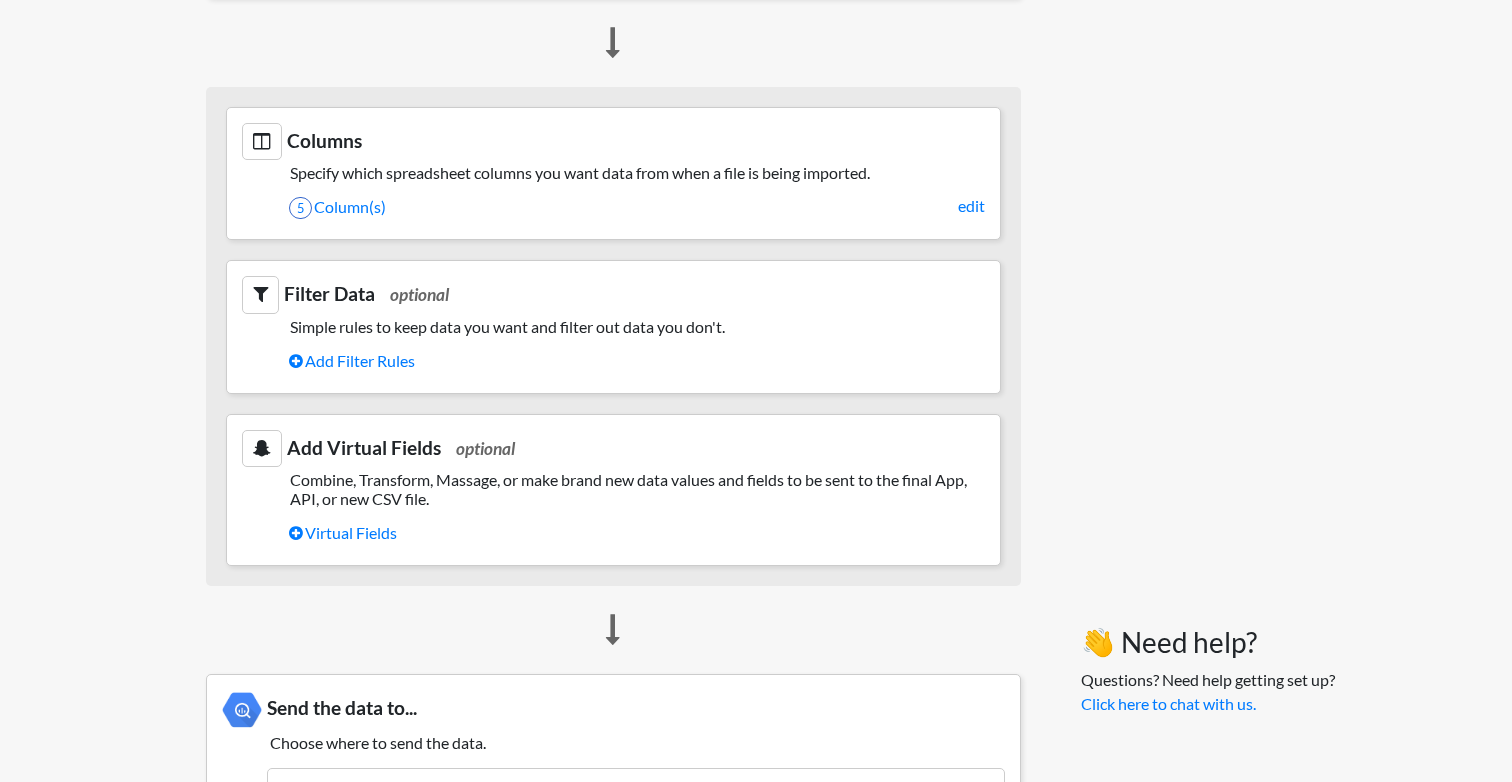 scroll, scrollTop: 1208, scrollLeft: 0, axis: vertical 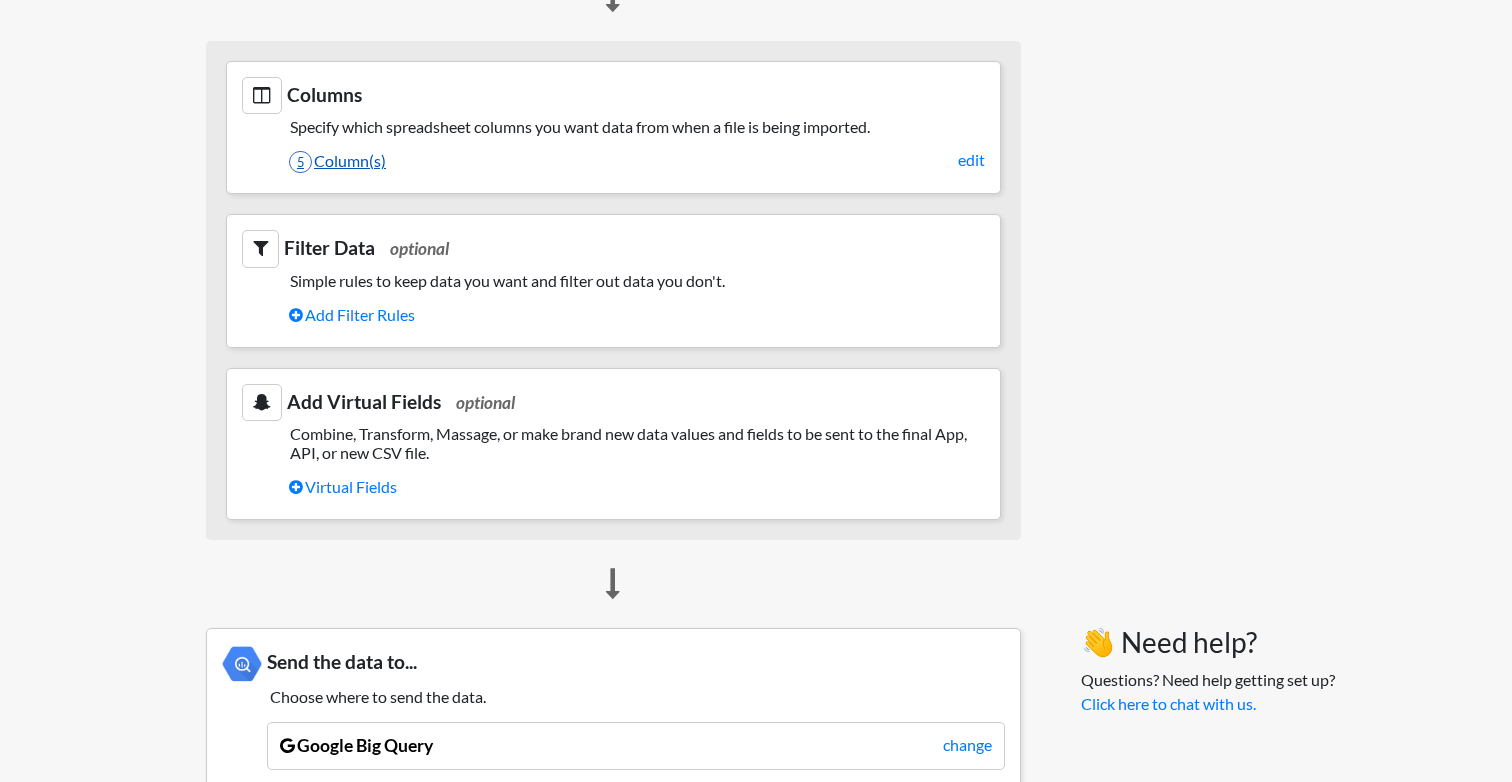 click on "5" at bounding box center [300, 162] 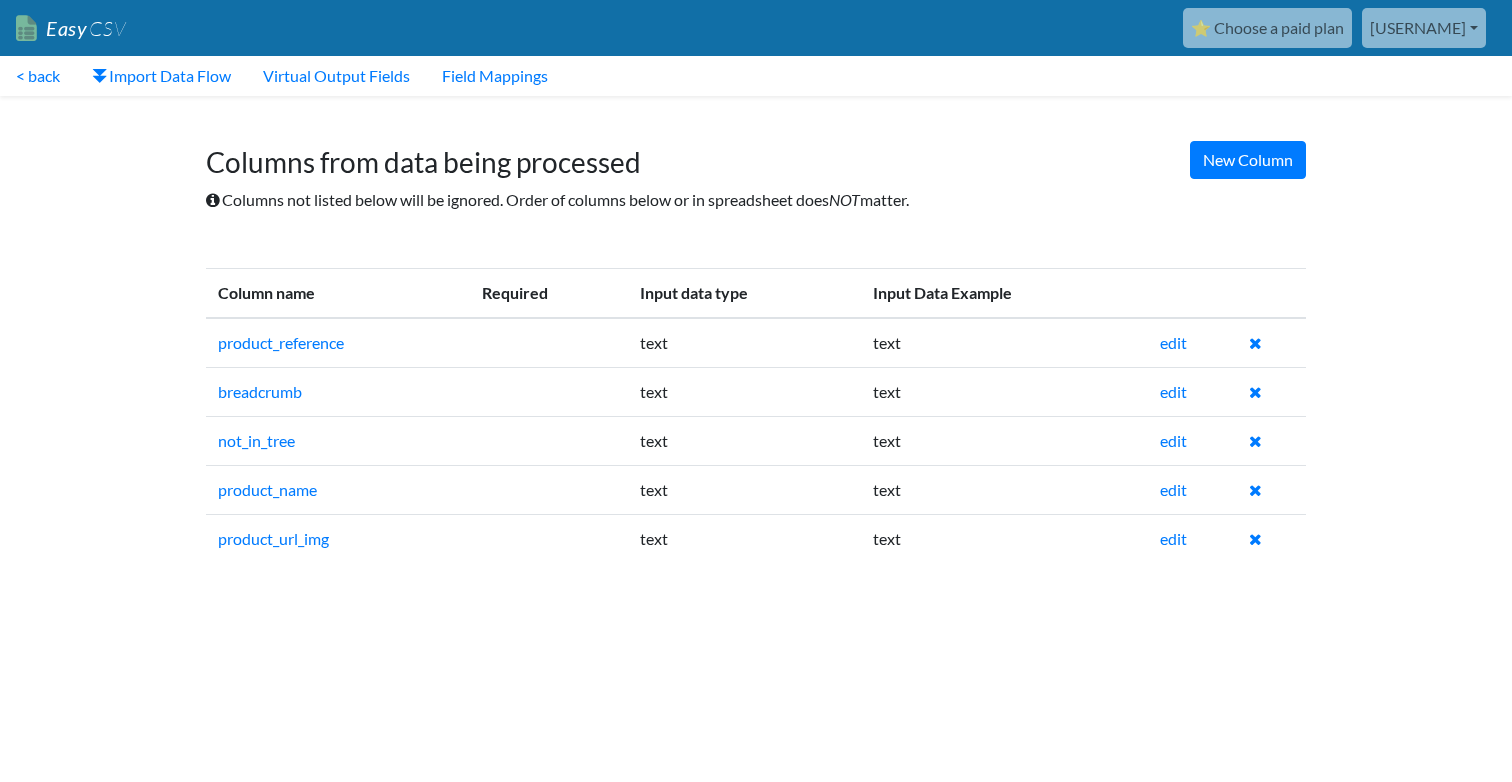 scroll, scrollTop: 0, scrollLeft: 0, axis: both 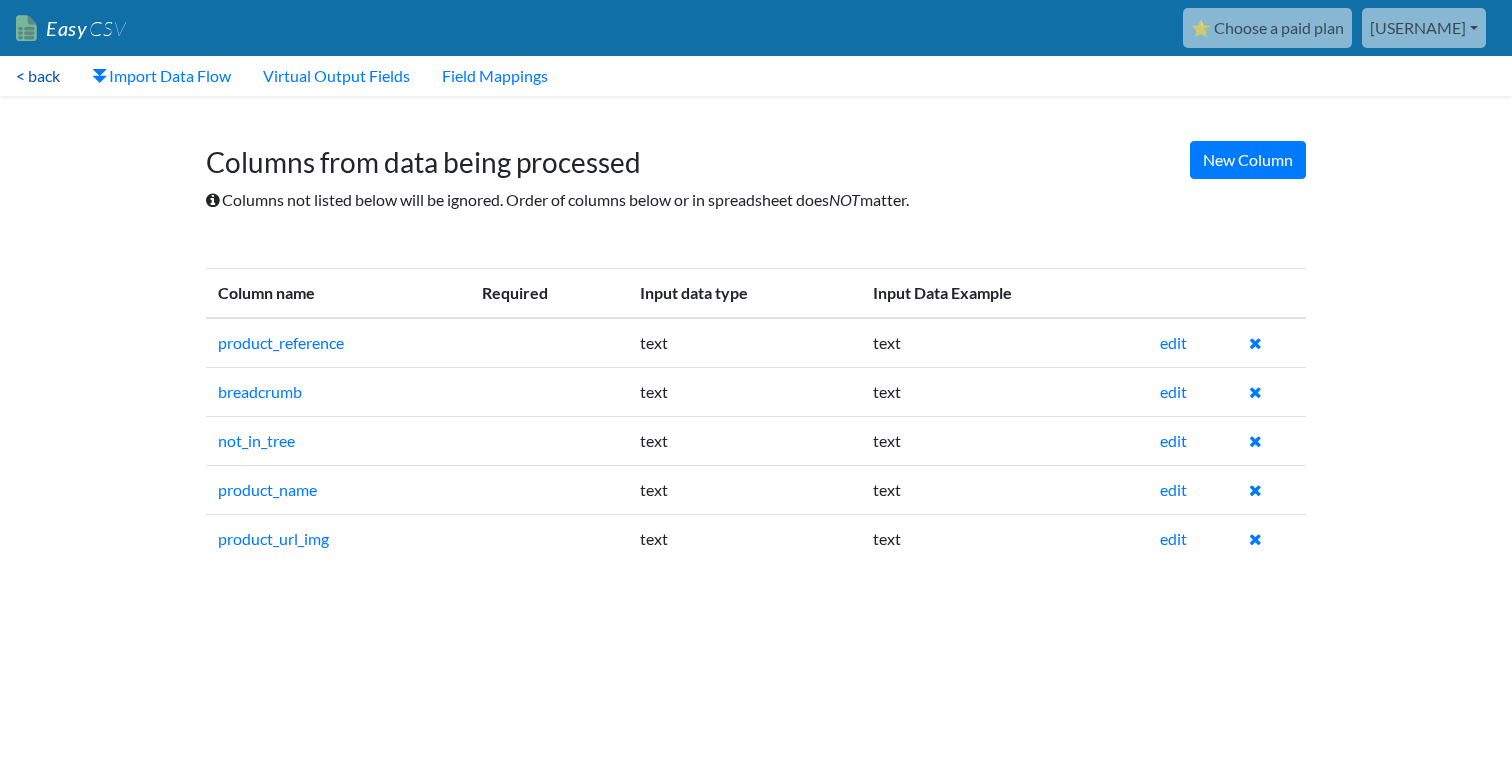 click on "< back" at bounding box center [38, 76] 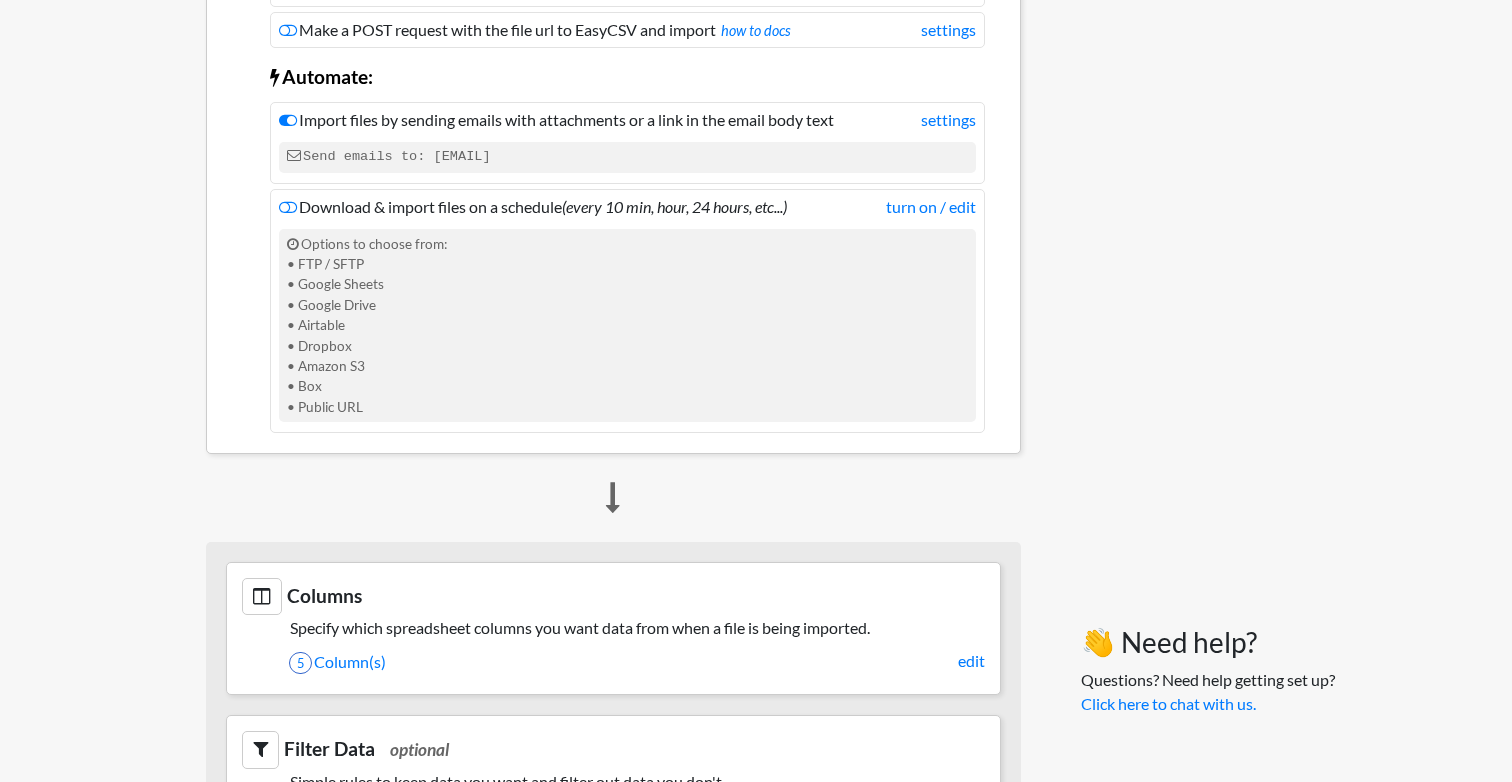 scroll, scrollTop: 745, scrollLeft: 0, axis: vertical 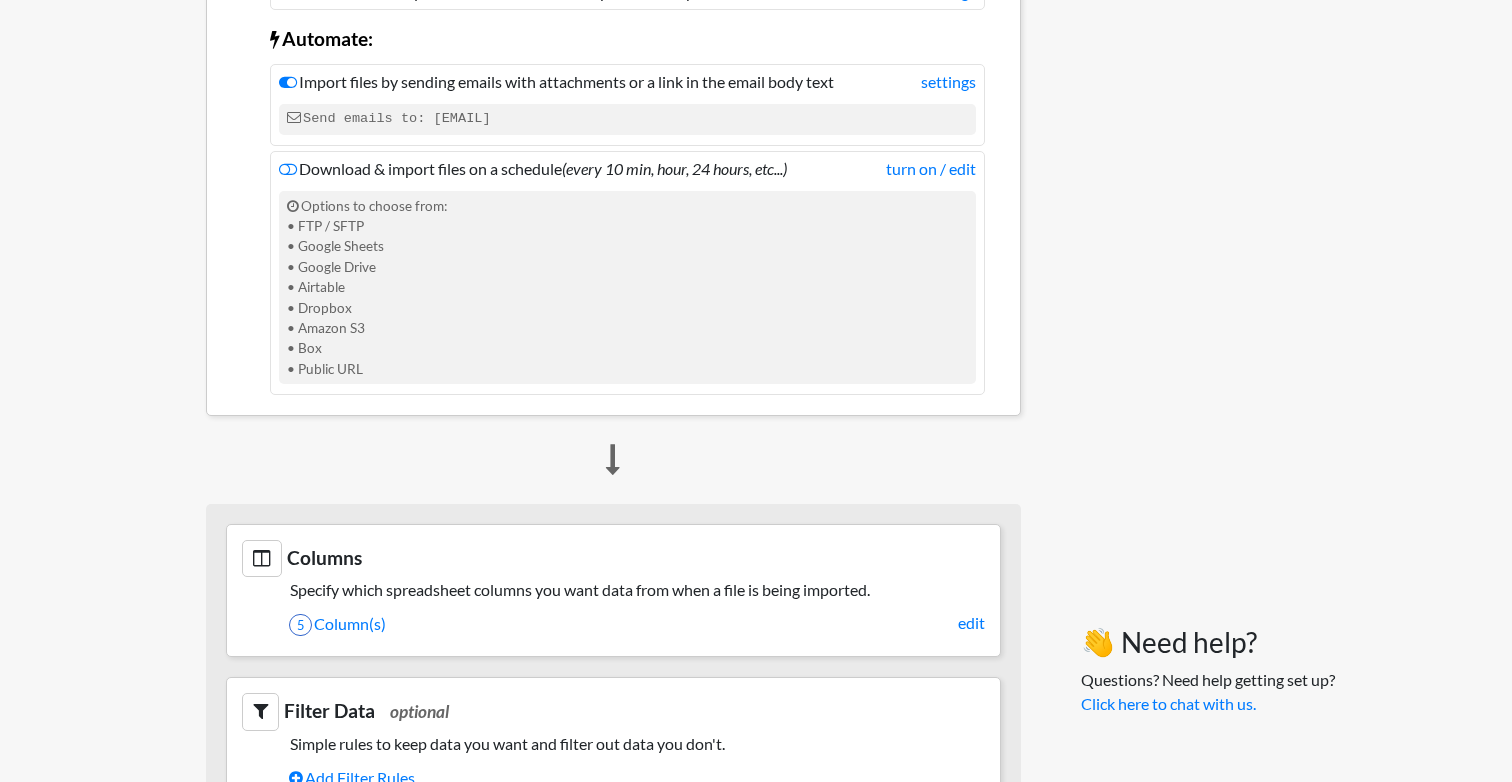 click on "Data Flow
Sheet Import
Get files and data from...
Choose how you want to get files and data.
Options:
Select files & Google Sheets on the  EasyCSV Import Page   share
Embed the upload form in your website  how to docs   settings
Make a POST request with the file url to EasyCSV and import  how to docs   settings
Automate:
Import files by sending emails with attachments or a link in the email body text  settings
Send emails to: 600a9618b3f4@parse.easycsv.io
Download & import files on a schedule  (every 10 min, hour, 24 hours, etc...)
turn on / edit
Options to choose from:
• FTP / SFTP
• Google Sheets
• Google Drive
• Airtable
• Dropbox
• Amazon S3
• Box
• Public URL" at bounding box center [613, 598] 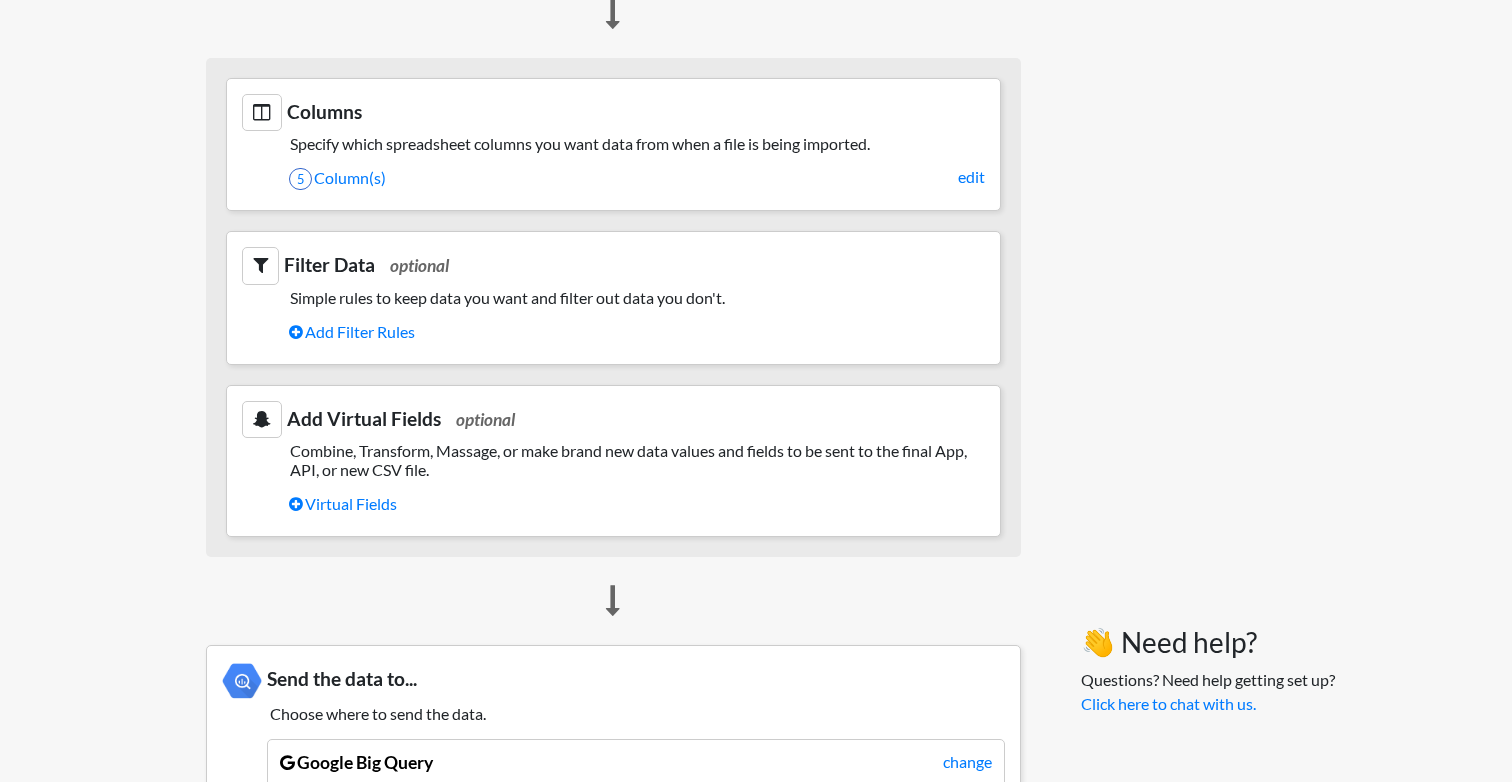scroll, scrollTop: 1204, scrollLeft: 0, axis: vertical 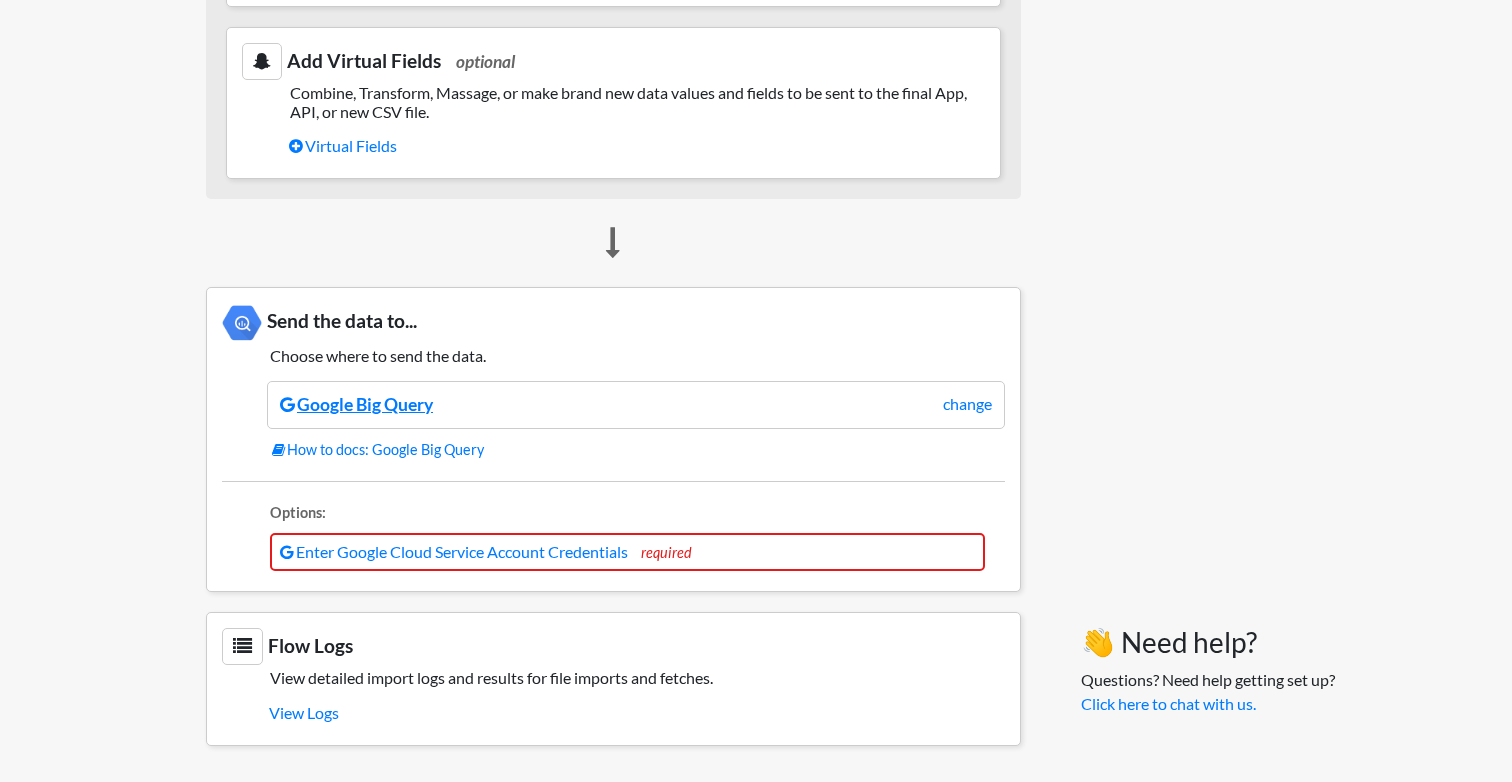 click on "Google Big Query" at bounding box center [356, 404] 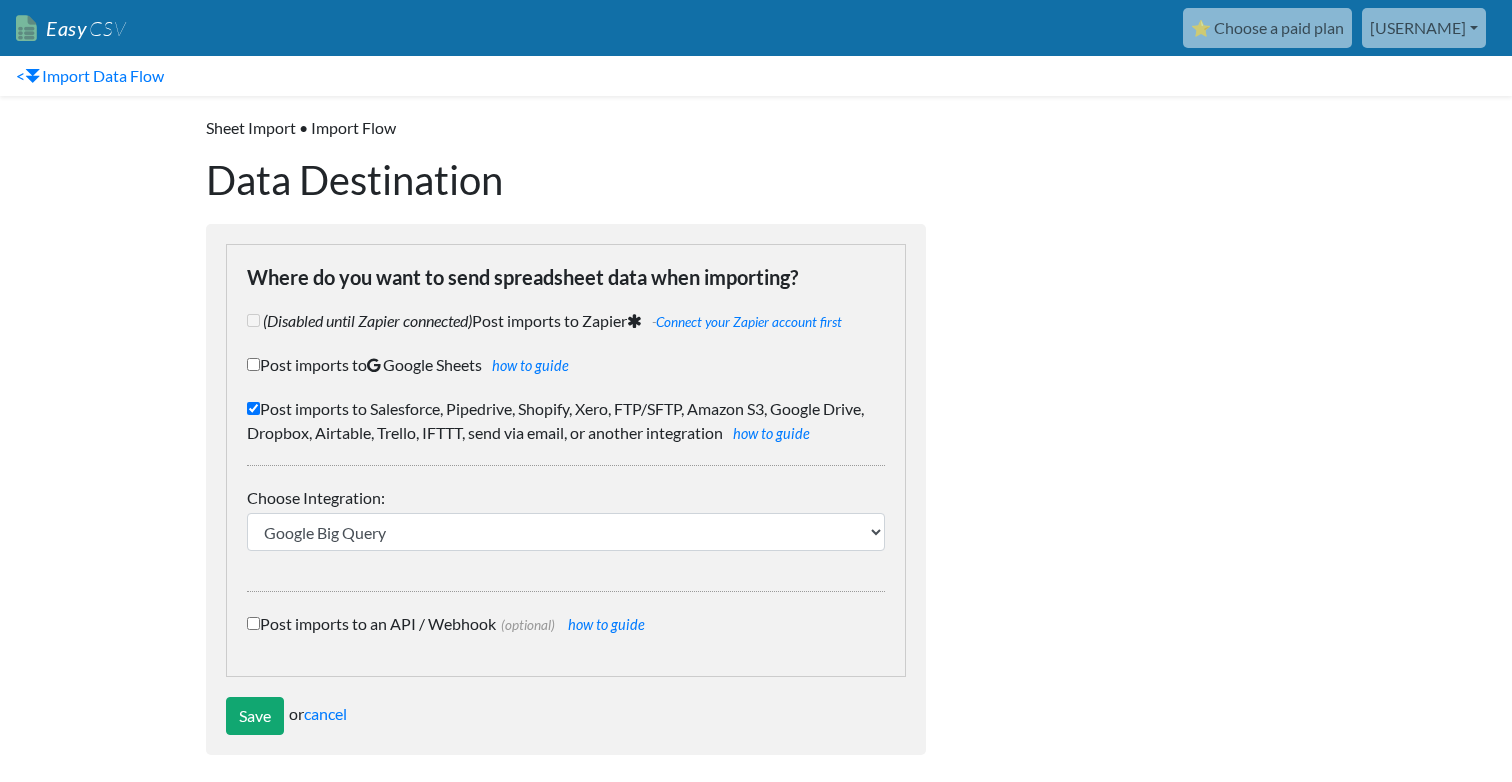 scroll, scrollTop: 9, scrollLeft: 0, axis: vertical 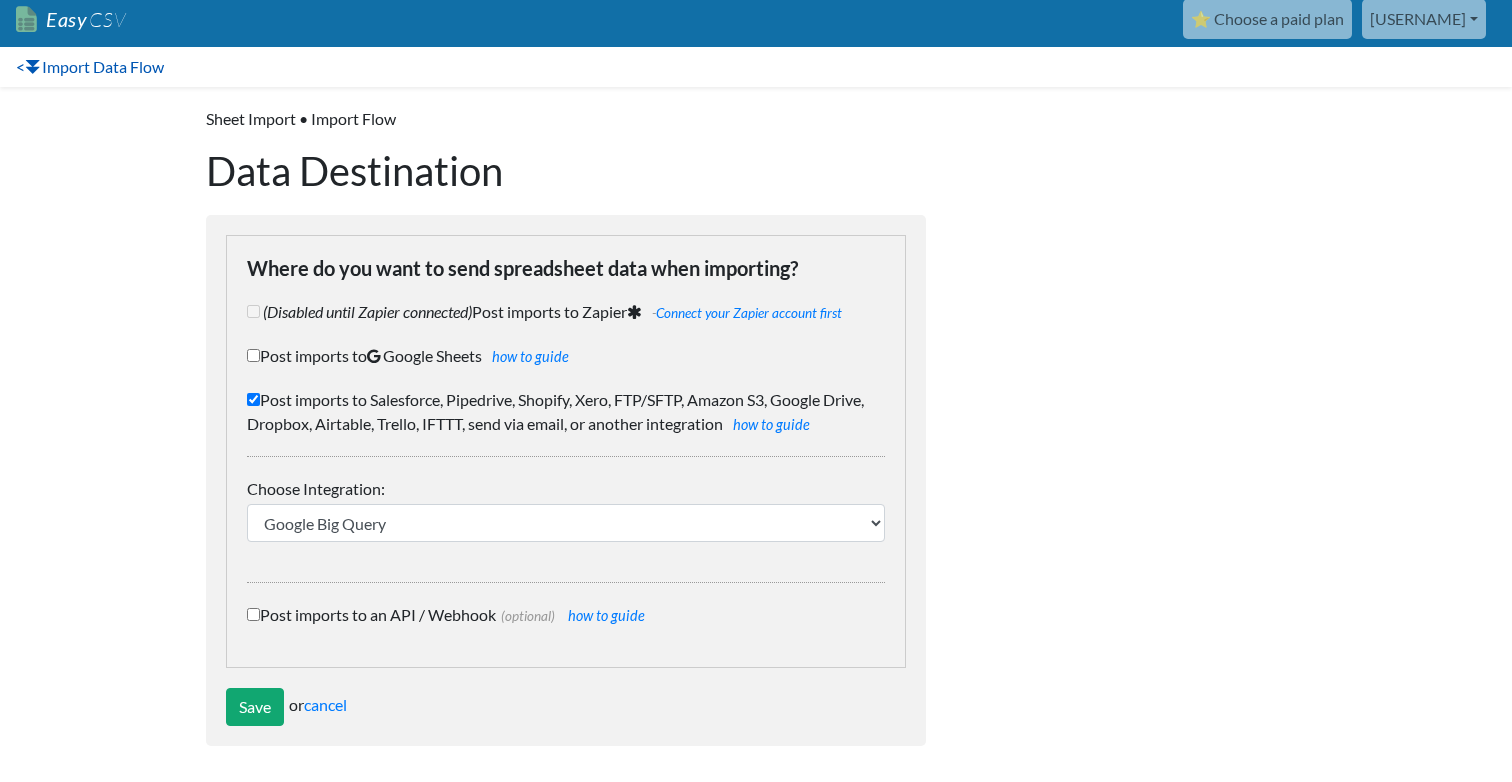 click on "<   Import Data Flow" at bounding box center [90, 67] 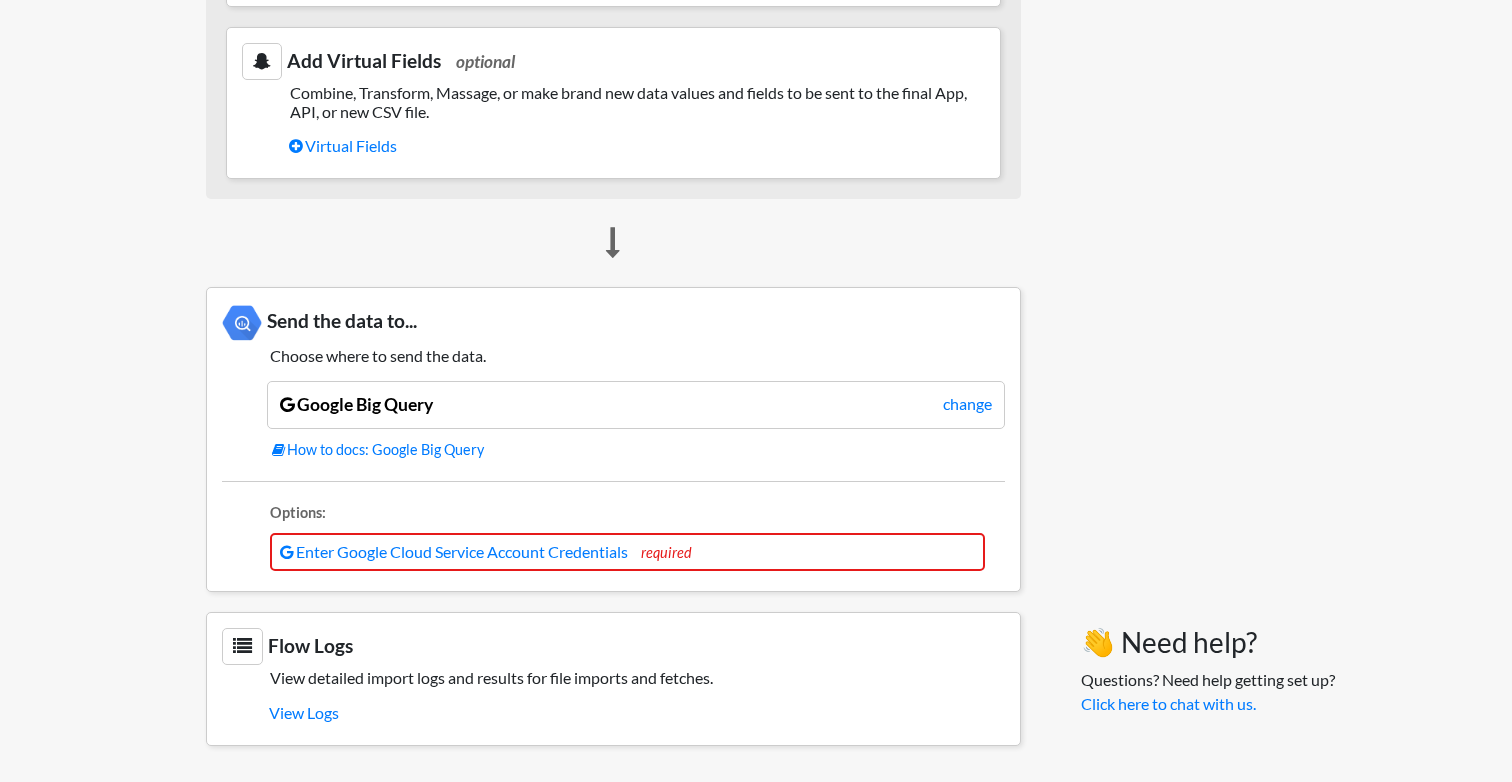 scroll, scrollTop: 1552, scrollLeft: 0, axis: vertical 